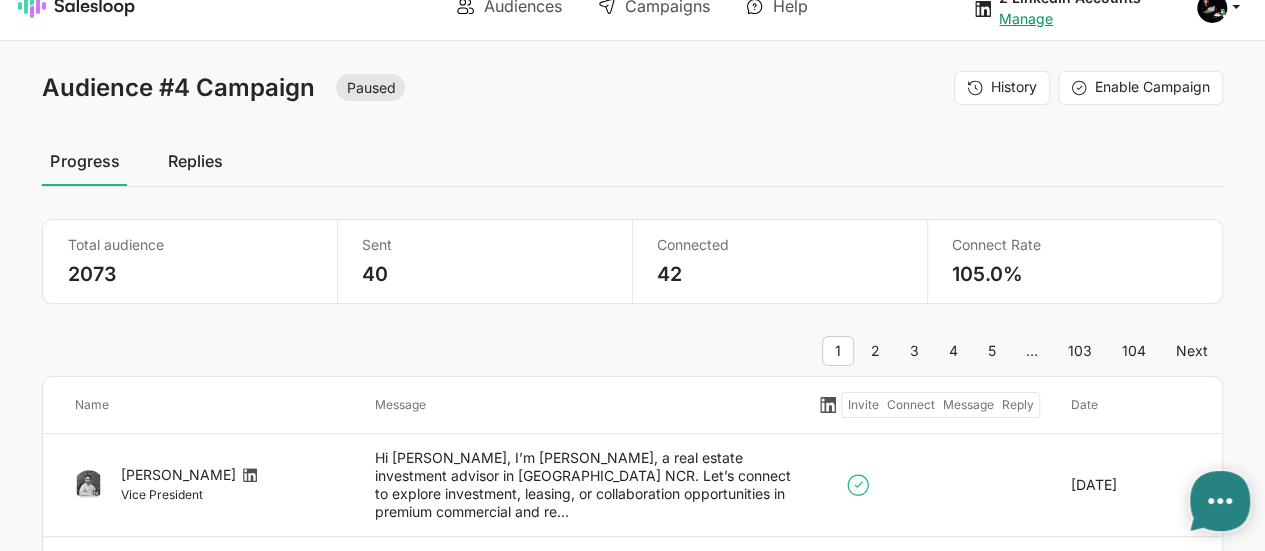 scroll, scrollTop: 22, scrollLeft: 0, axis: vertical 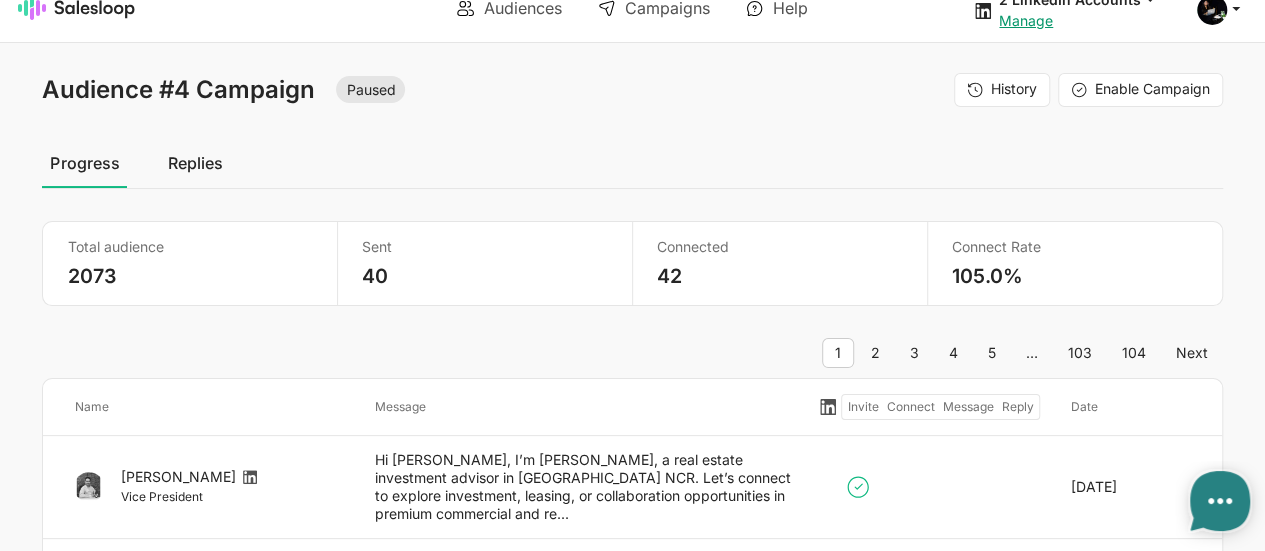 type on "x" 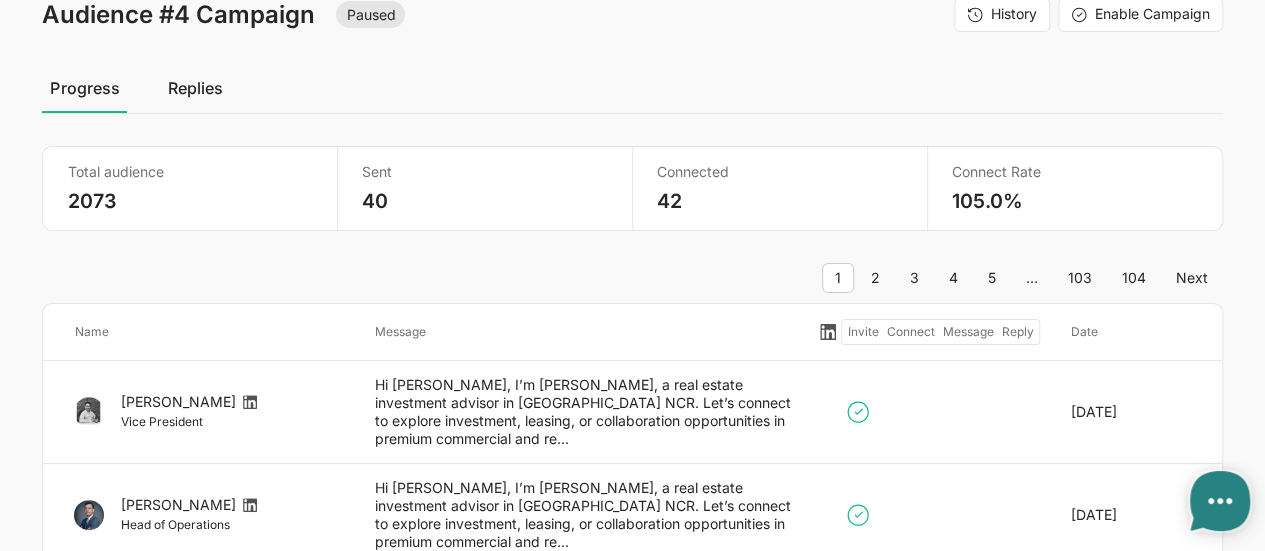 scroll, scrollTop: 0, scrollLeft: 0, axis: both 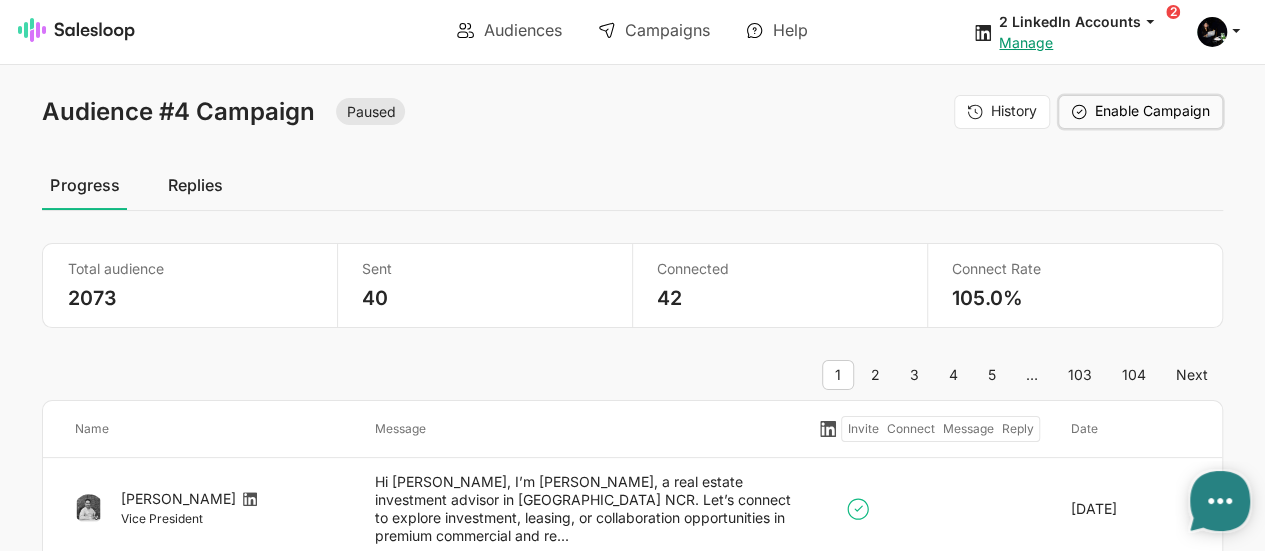 click on "Enable Campaign" at bounding box center (1140, 112) 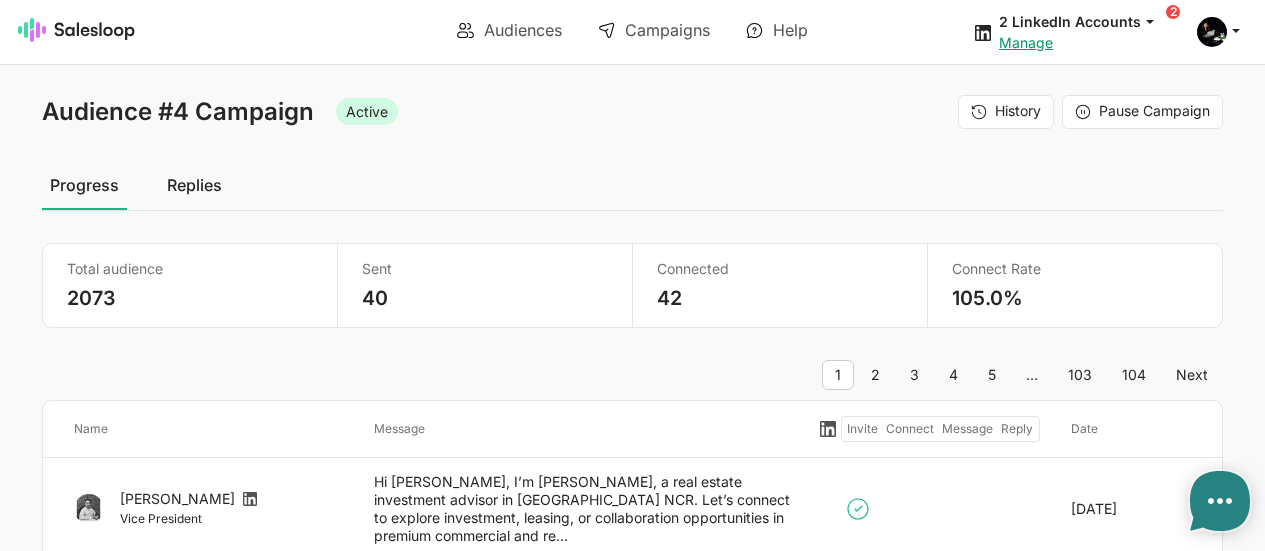 scroll, scrollTop: 0, scrollLeft: 0, axis: both 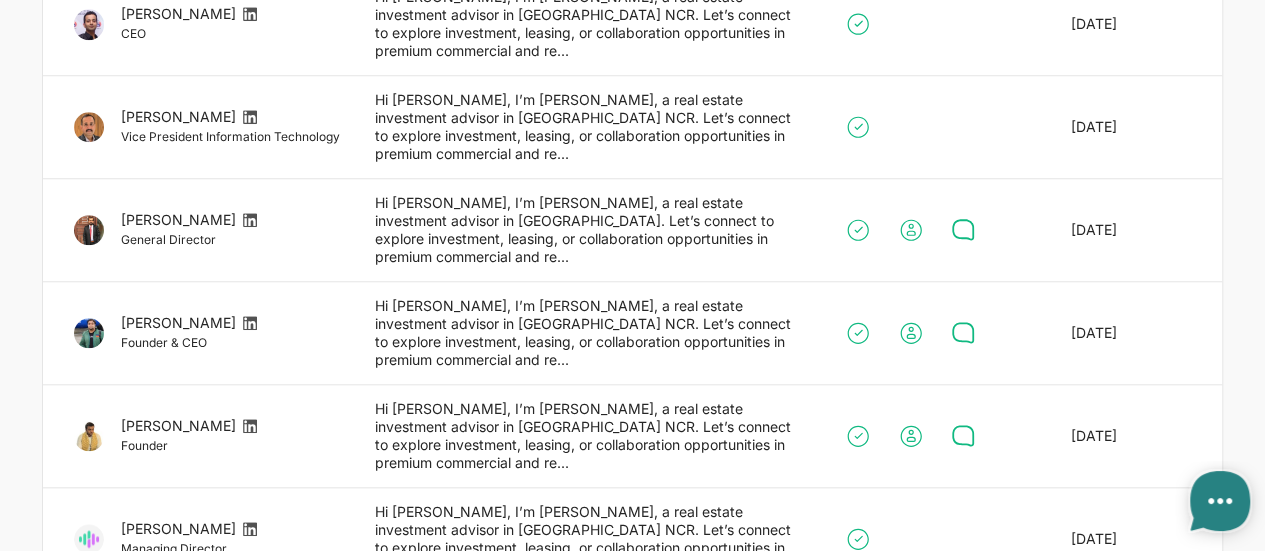 type on "x" 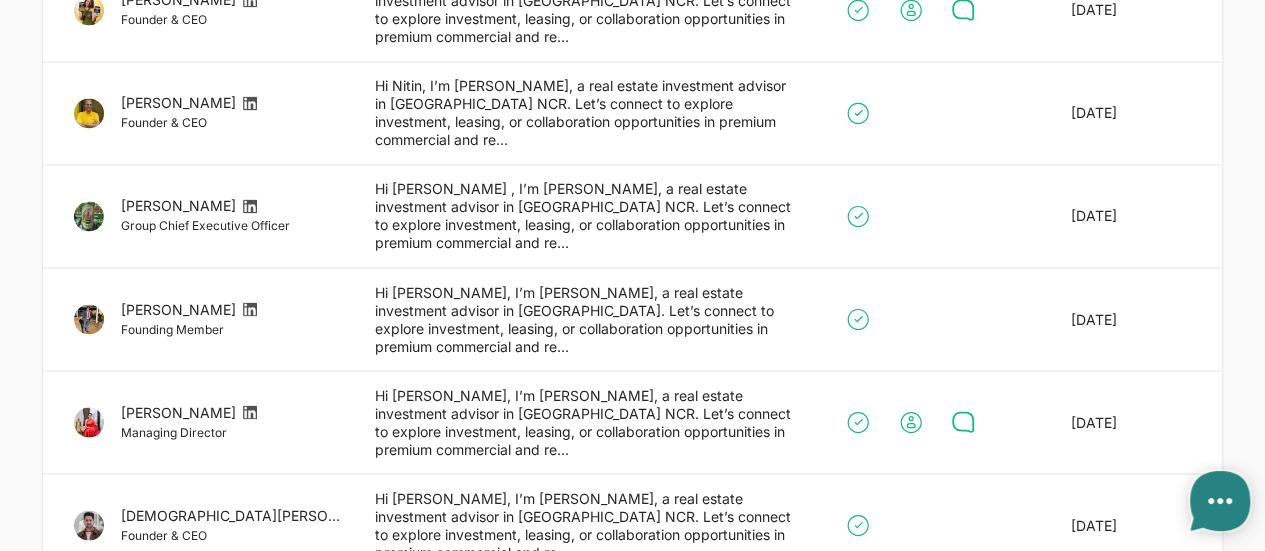 scroll, scrollTop: 1676, scrollLeft: 0, axis: vertical 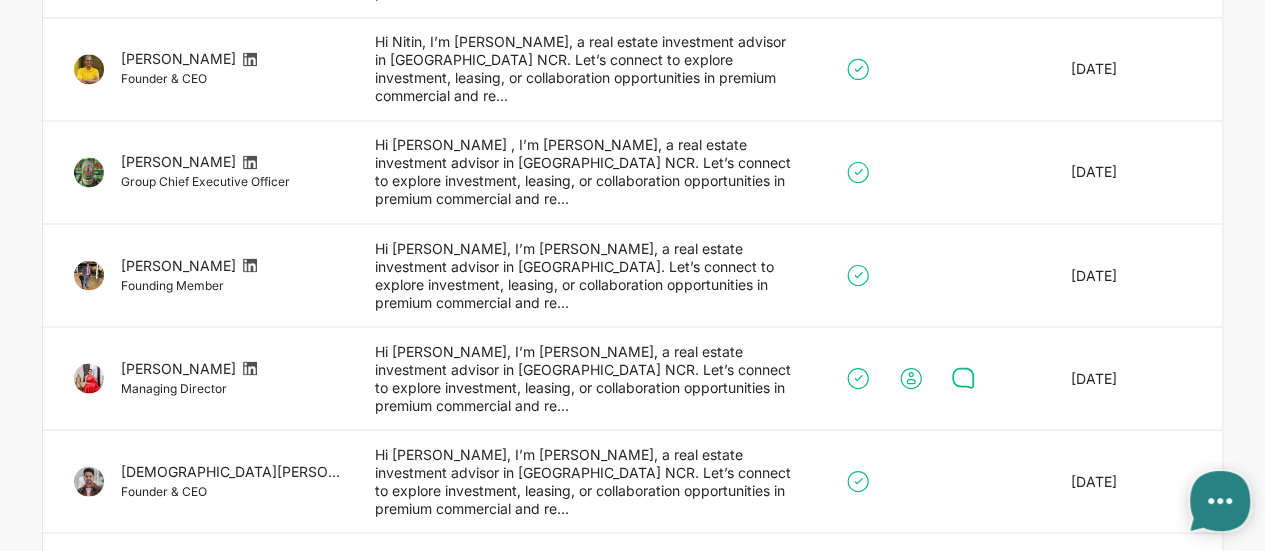 click 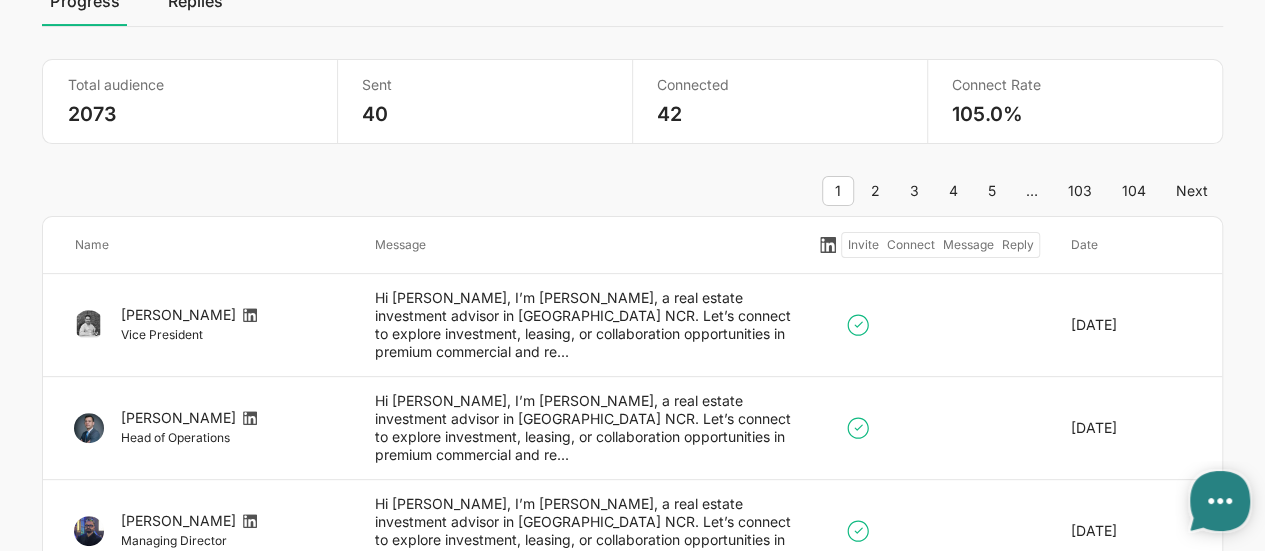 scroll, scrollTop: 190, scrollLeft: 0, axis: vertical 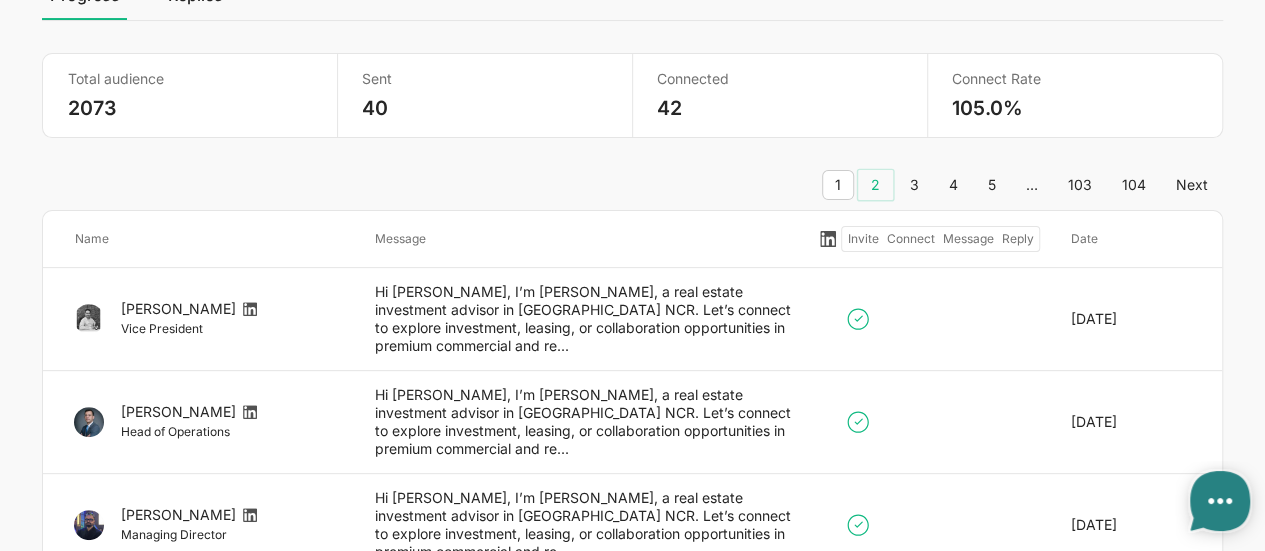 click on "2" at bounding box center [875, 185] 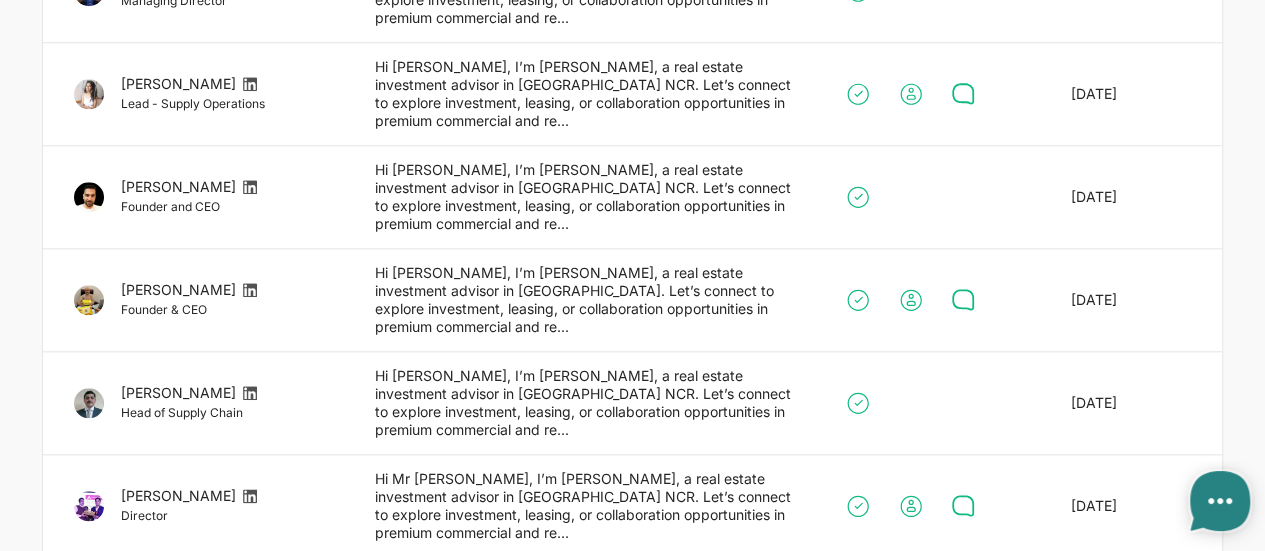type on "x" 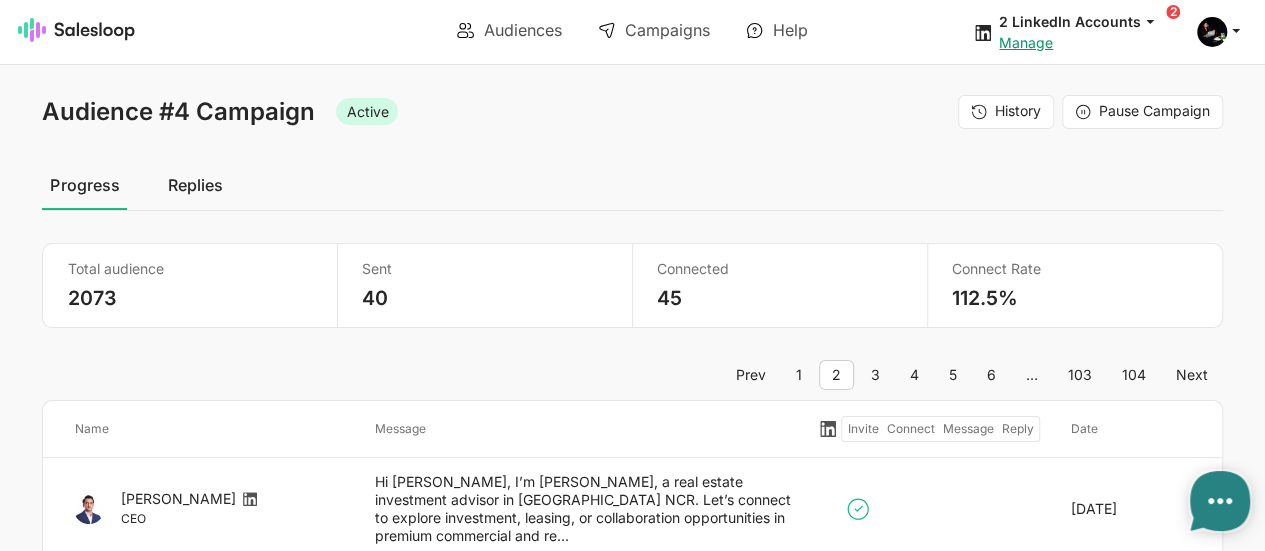 scroll, scrollTop: 1, scrollLeft: 0, axis: vertical 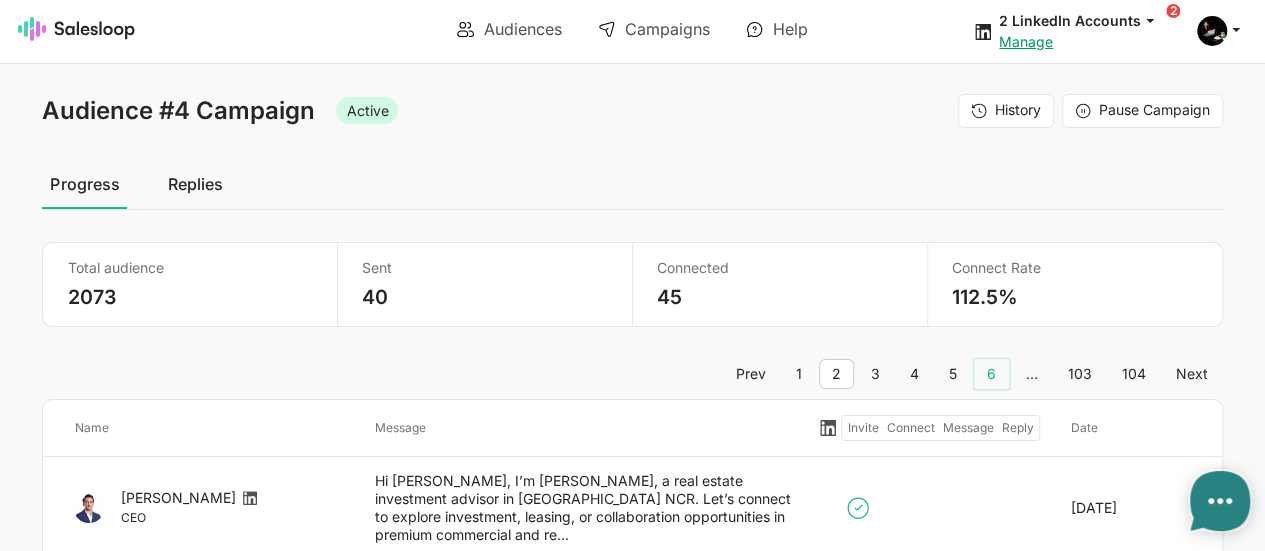 click on "6" at bounding box center [991, 374] 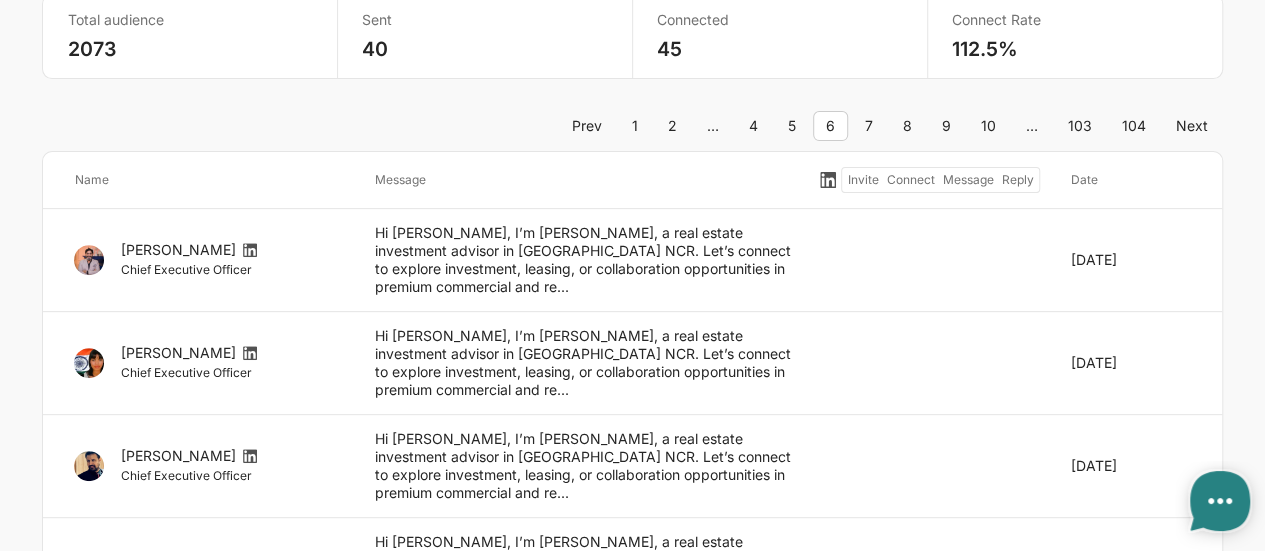 type on "x" 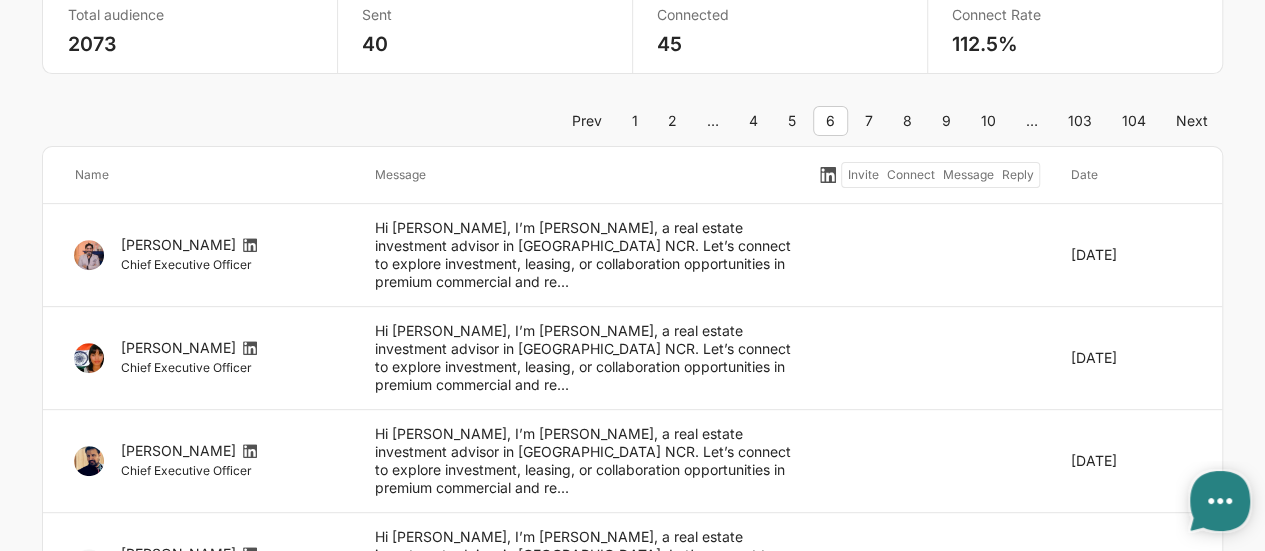 scroll, scrollTop: 156, scrollLeft: 0, axis: vertical 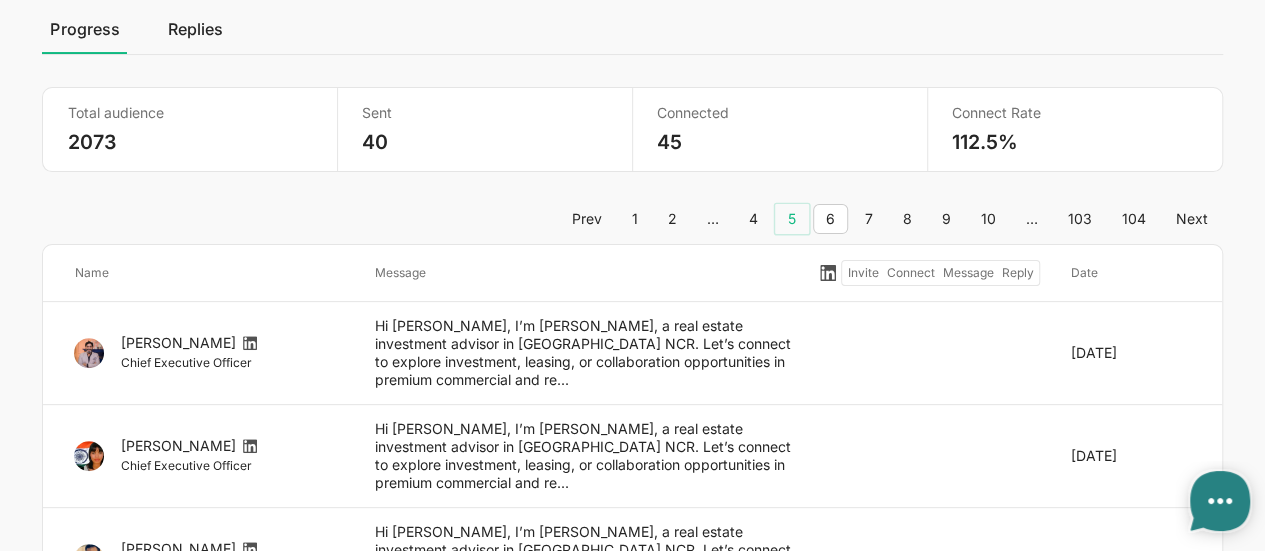 click on "5" at bounding box center [792, 219] 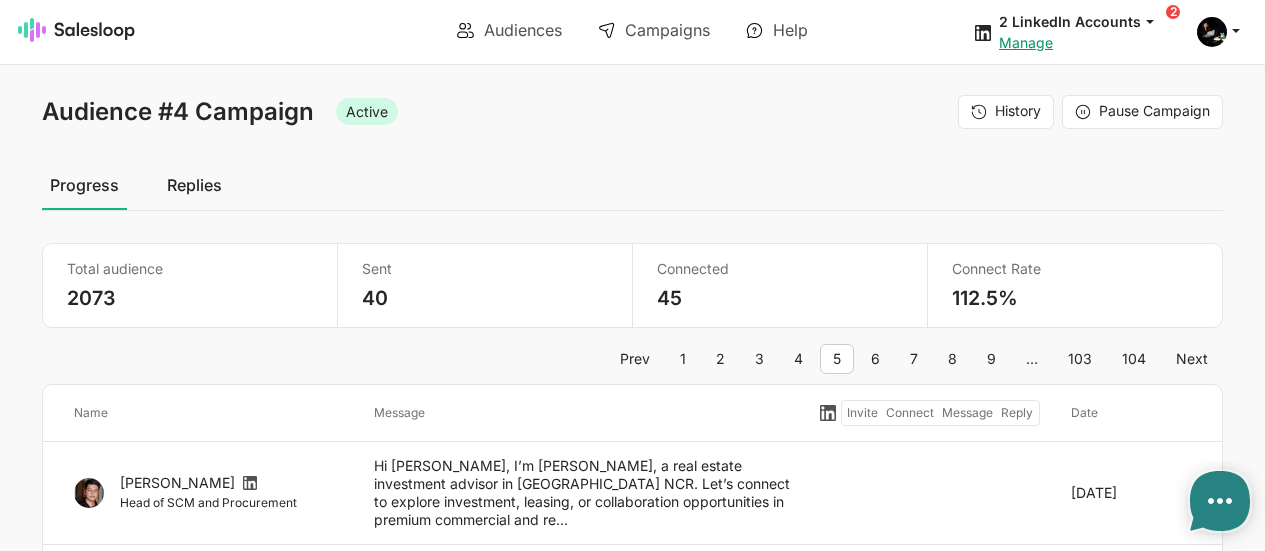 scroll, scrollTop: 0, scrollLeft: 0, axis: both 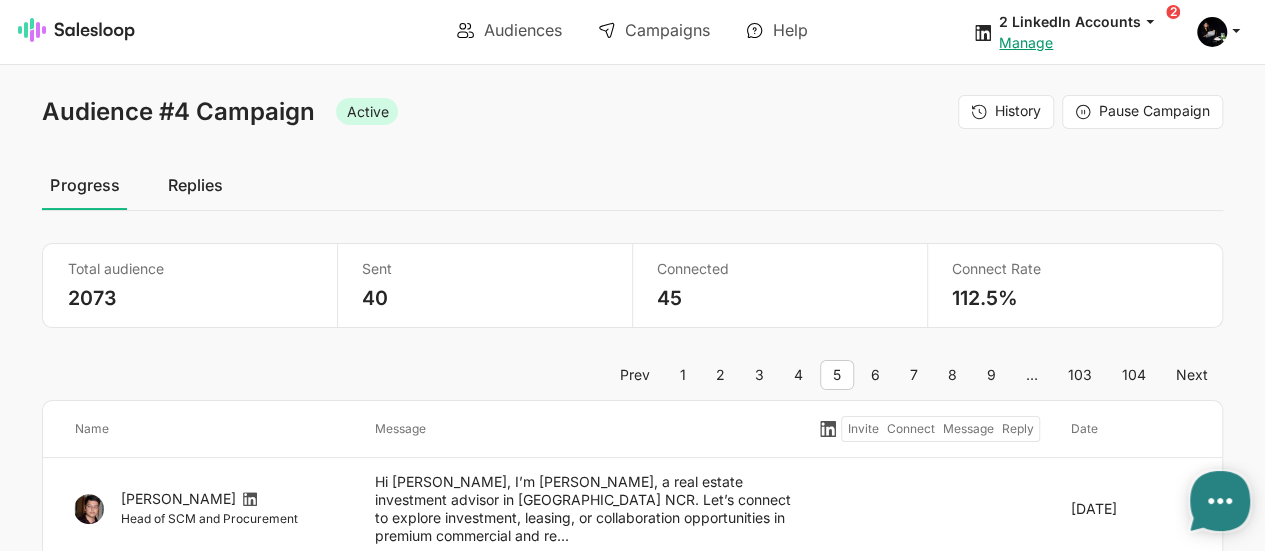 click on "Audience #4 Campaign Active
History
Pause Campaign Progress Replies Total audience 2073 Sent 40 Connected 45 Connect Rate 112.5% Past 7 Days Stats 2 Weeks 3 Weeks 1 Month Prev 1 2 3 4 5 6 7 8 9 … 103 104 Next Name Message Invite Connect Message Reply Date [PERSON_NAME] Head of SCM and Procurement Hi [PERSON_NAME], I’m [PERSON_NAME], a real estate investment advisor in [GEOGRAPHIC_DATA] NCR. Let’s connect to explore investment, leasing, or collaboration opportunities in premium commercial and re... [DATE] Chef Varun V Bajaj Co-Founder and CEO Hi Chef [PERSON_NAME], I’m [PERSON_NAME], a real estate investment advisor in [GEOGRAPHIC_DATA] NCR. Let’s connect to explore investment, leasing, or collaboration opportunities in premium commercial and re... [DATE] Aashrray [PERSON_NAME] Co-Founder Hi [PERSON_NAME], I’m [PERSON_NAME], a real estate investment advisor in [GEOGRAPHIC_DATA] NCR. Let’s connect to explore investment, leasing, or collaboration opportunities in premium commercial and re... [DATE] [PERSON_NAME] Chief Executive Officer-TBI CEO" at bounding box center (632, 1307) 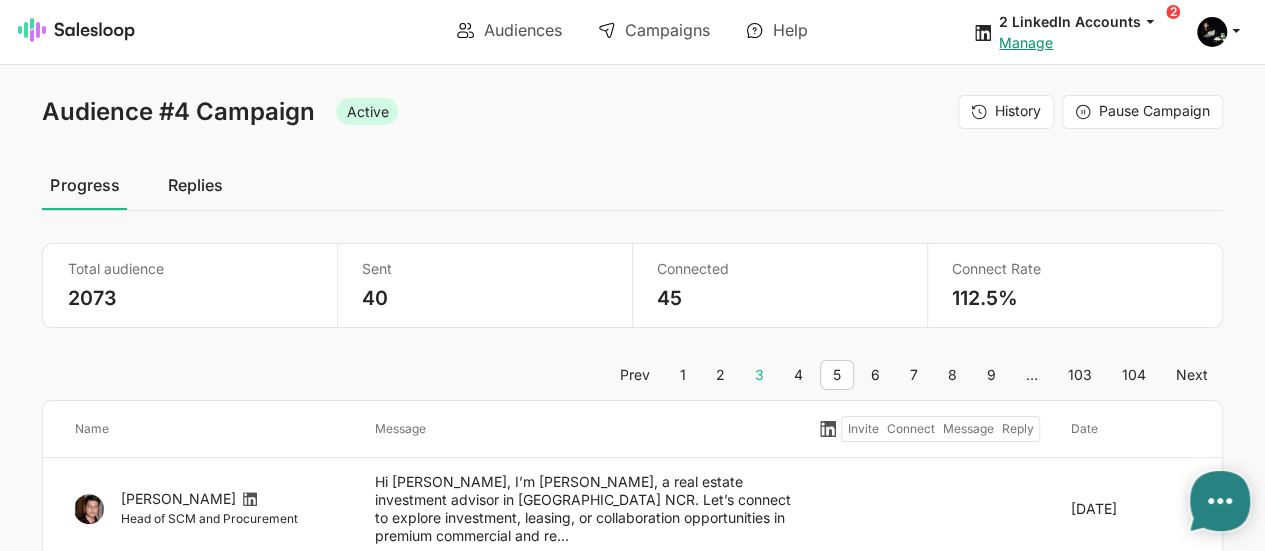 type on "x" 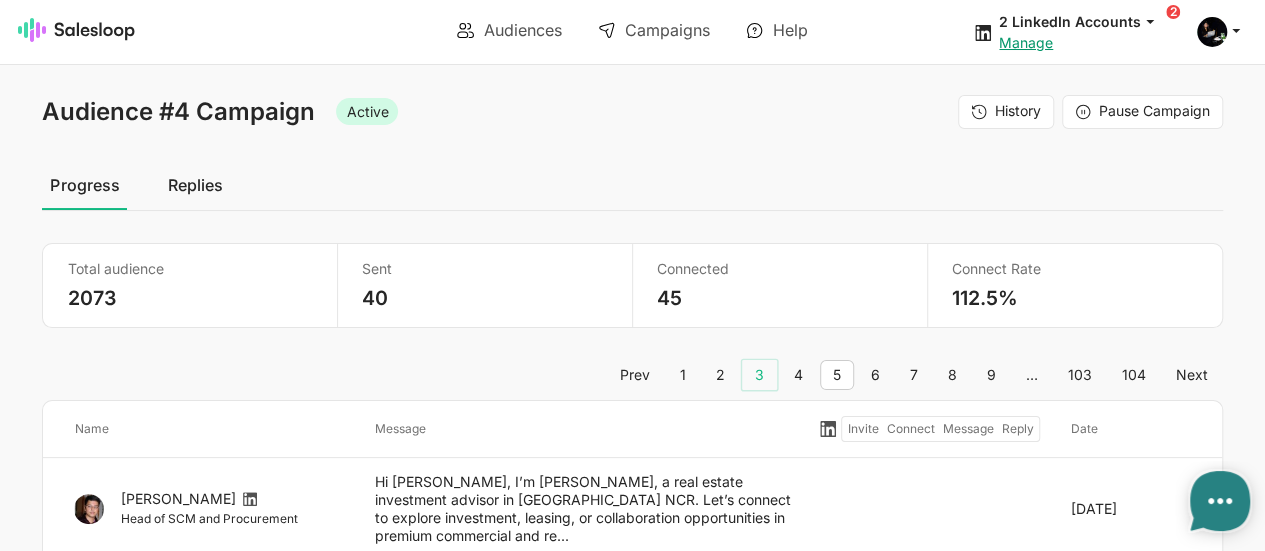 click on "3" at bounding box center (759, 375) 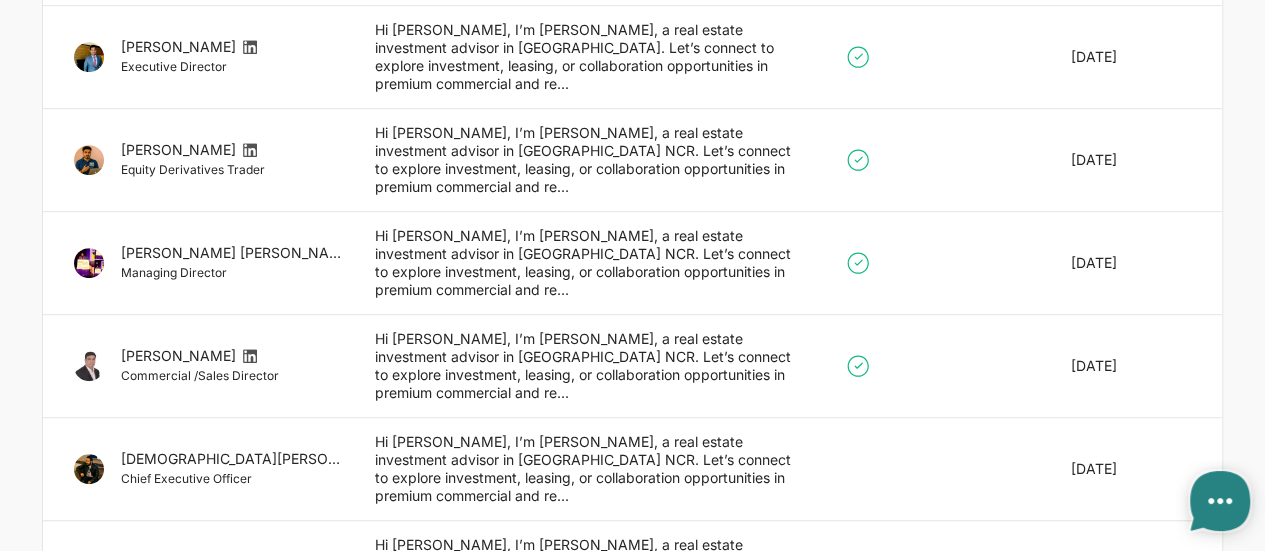 scroll, scrollTop: 452, scrollLeft: 0, axis: vertical 